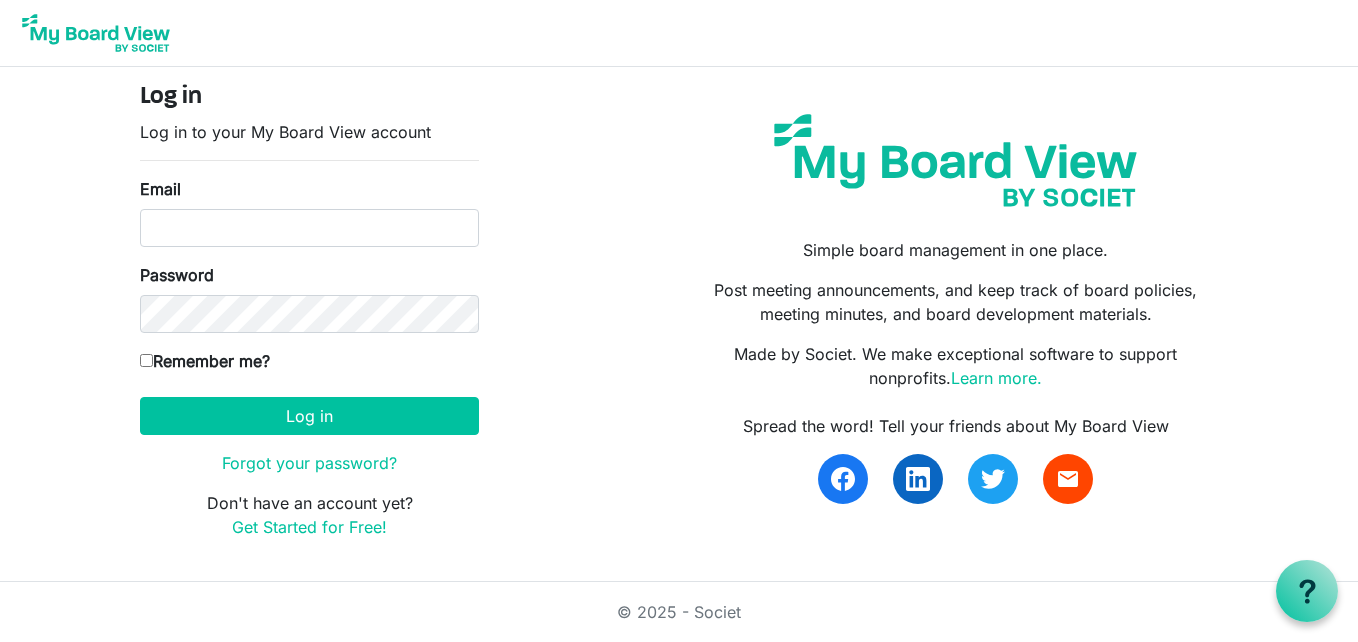 scroll, scrollTop: 0, scrollLeft: 0, axis: both 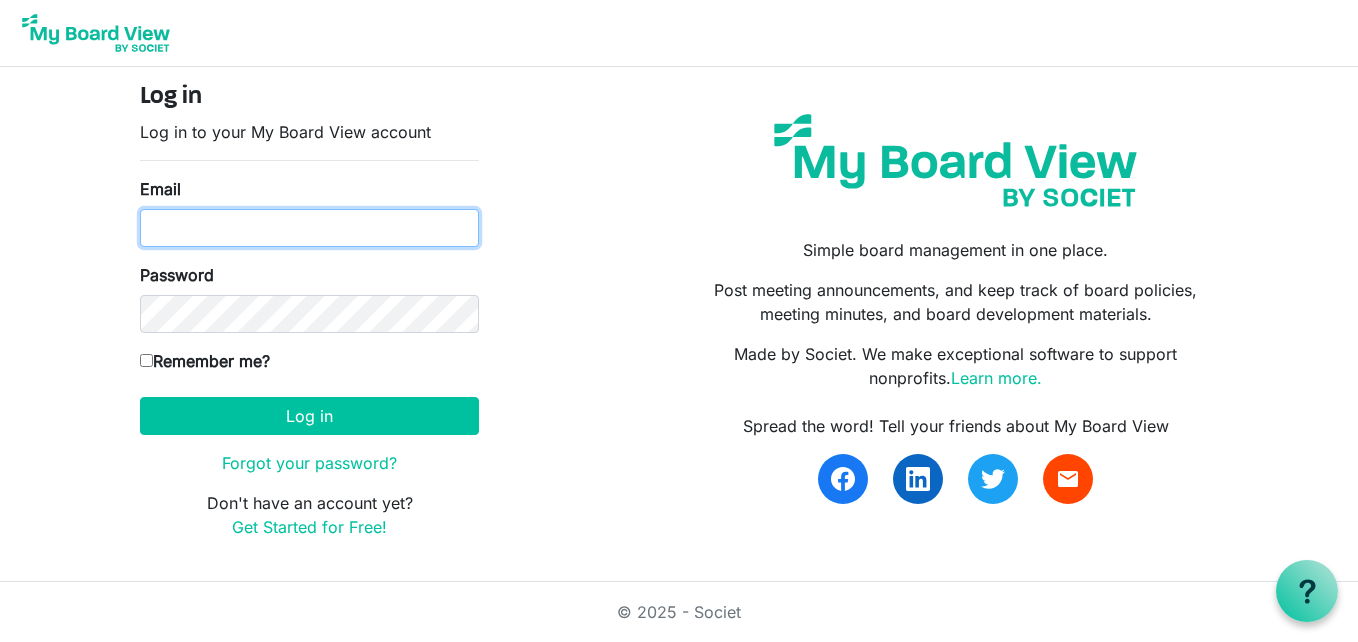 click on "Email" at bounding box center (309, 228) 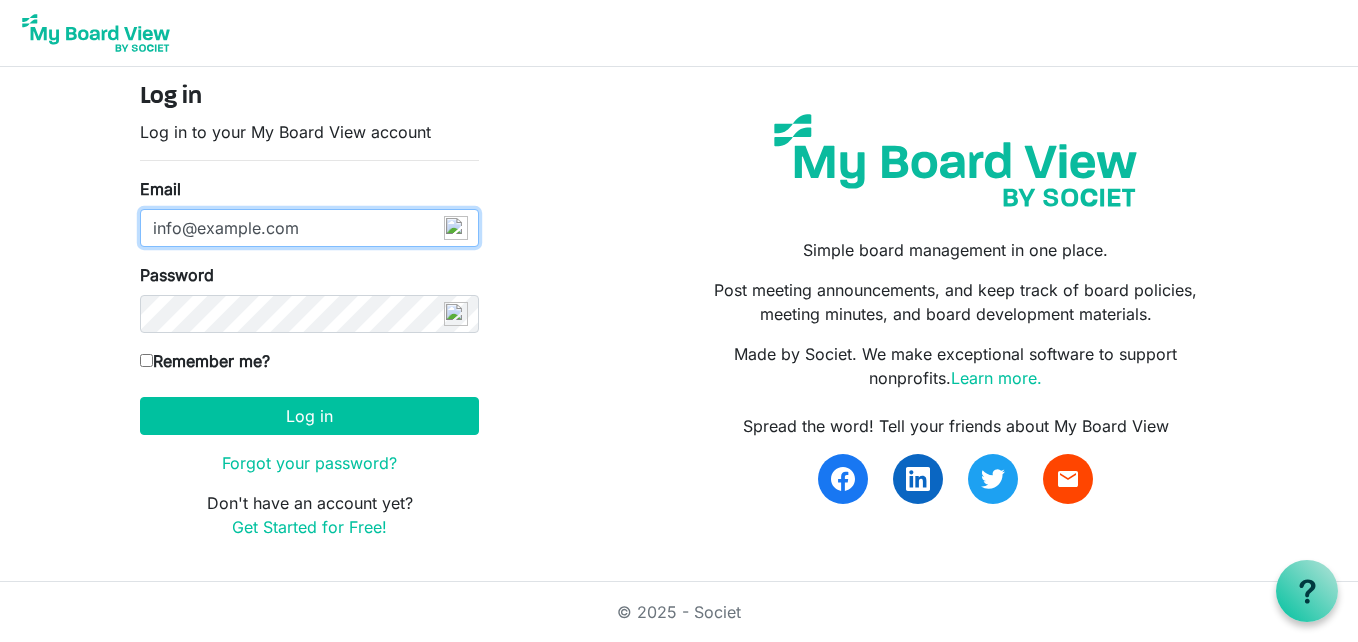type on "alan_pippy88@hotmail.com" 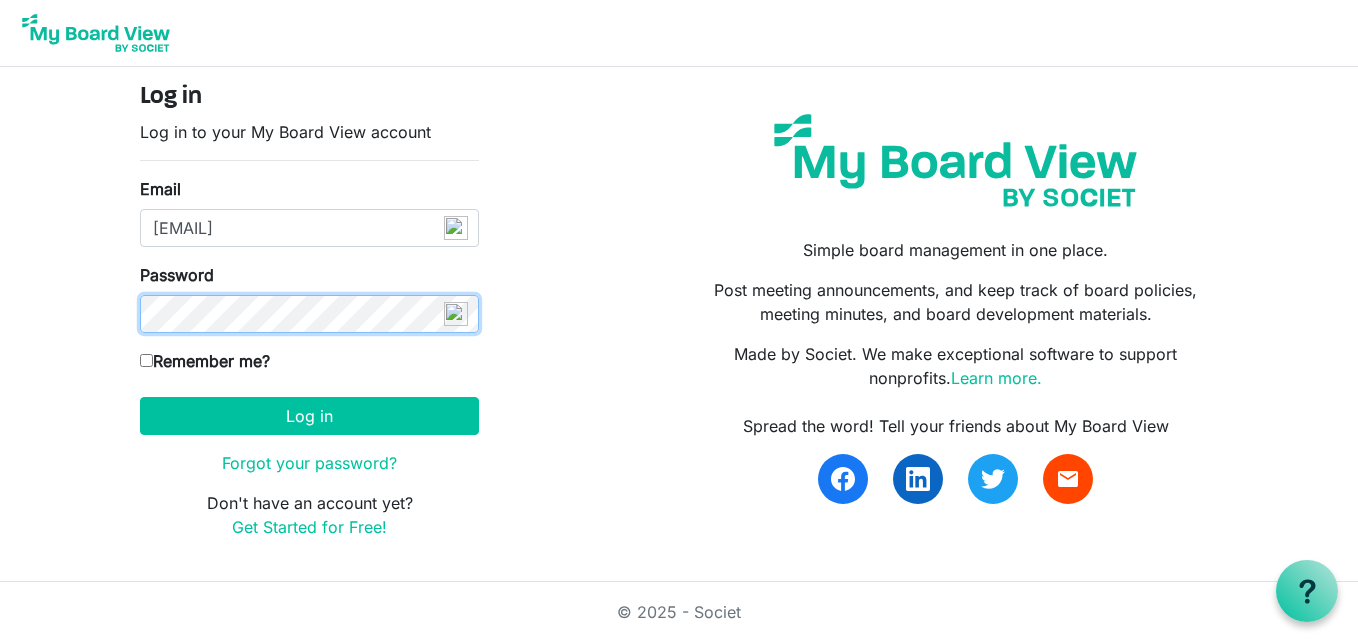 click on "Log in" at bounding box center [309, 416] 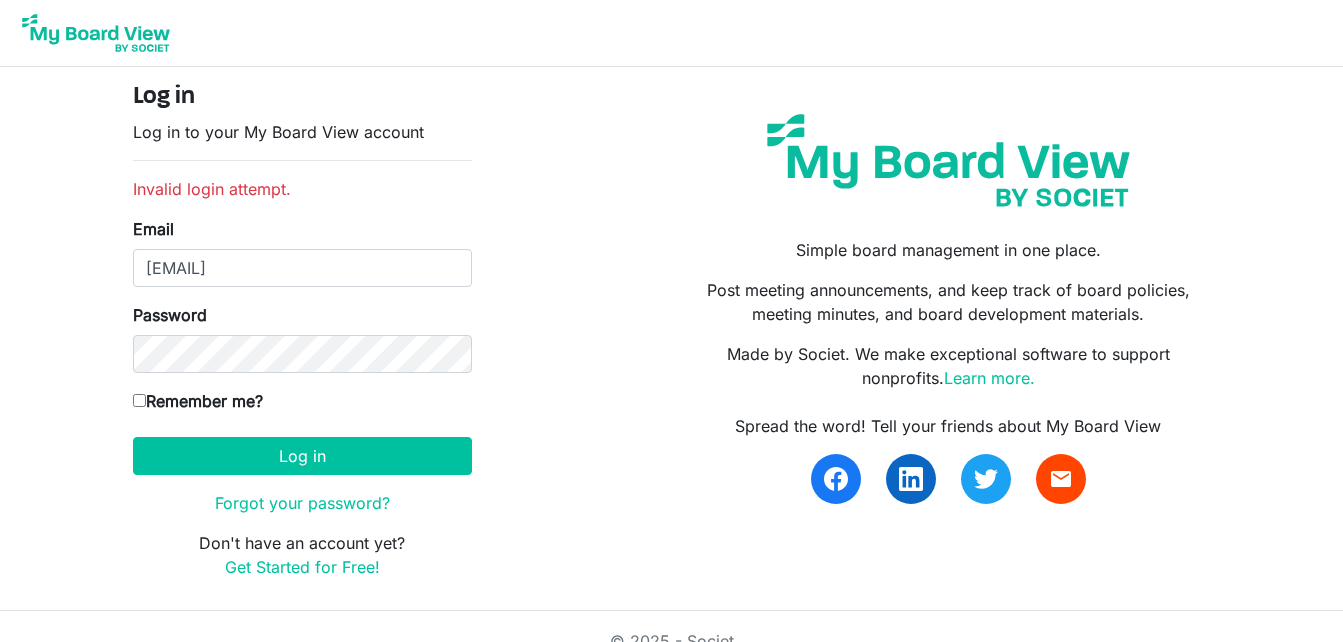 scroll, scrollTop: 0, scrollLeft: 0, axis: both 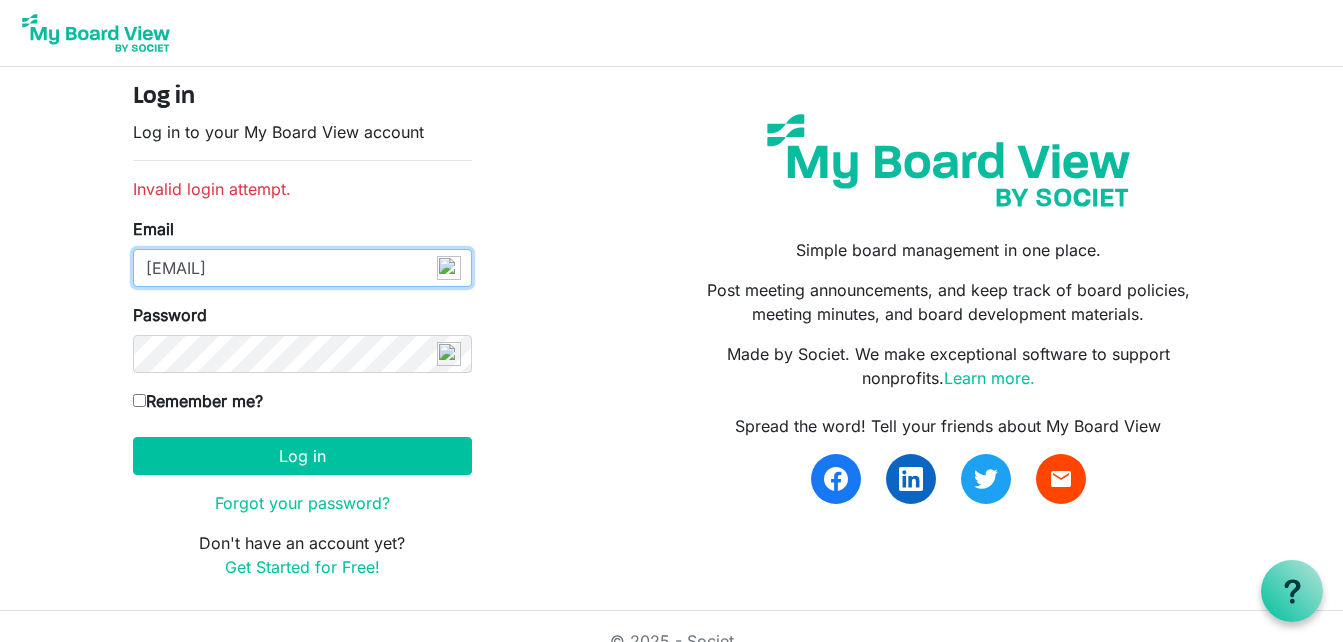drag, startPoint x: 378, startPoint y: 262, endPoint x: 70, endPoint y: 263, distance: 308.00162 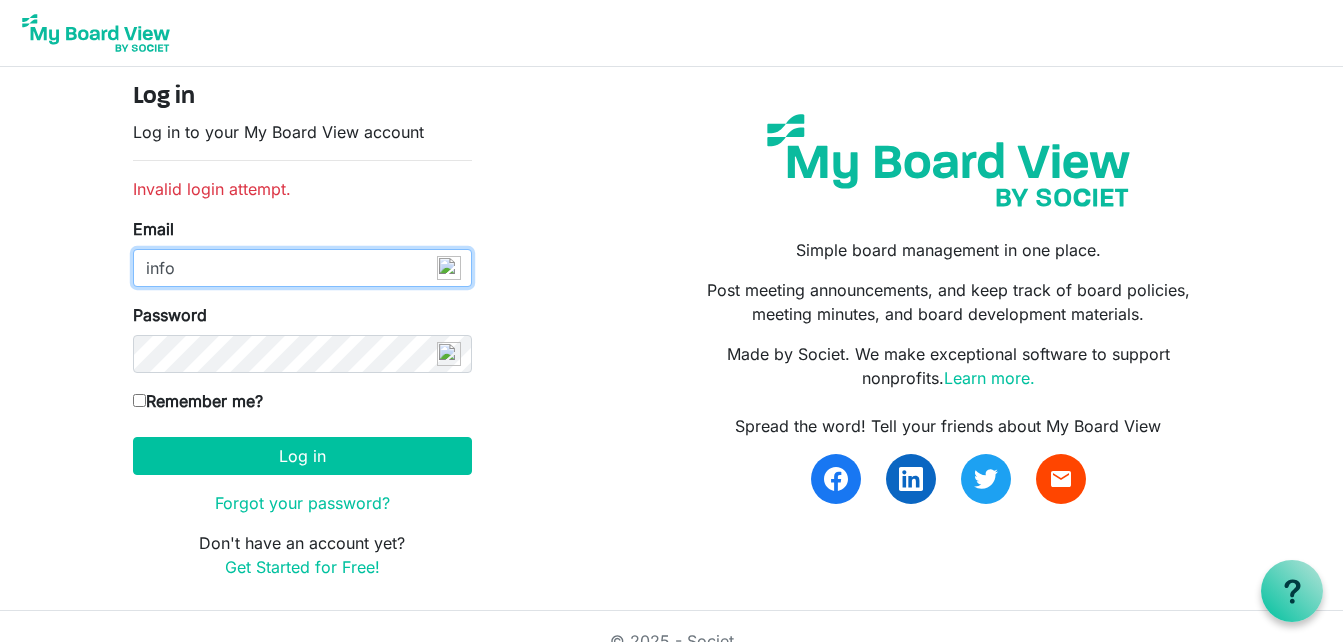 type on "info@creativecommunityimpact.ca" 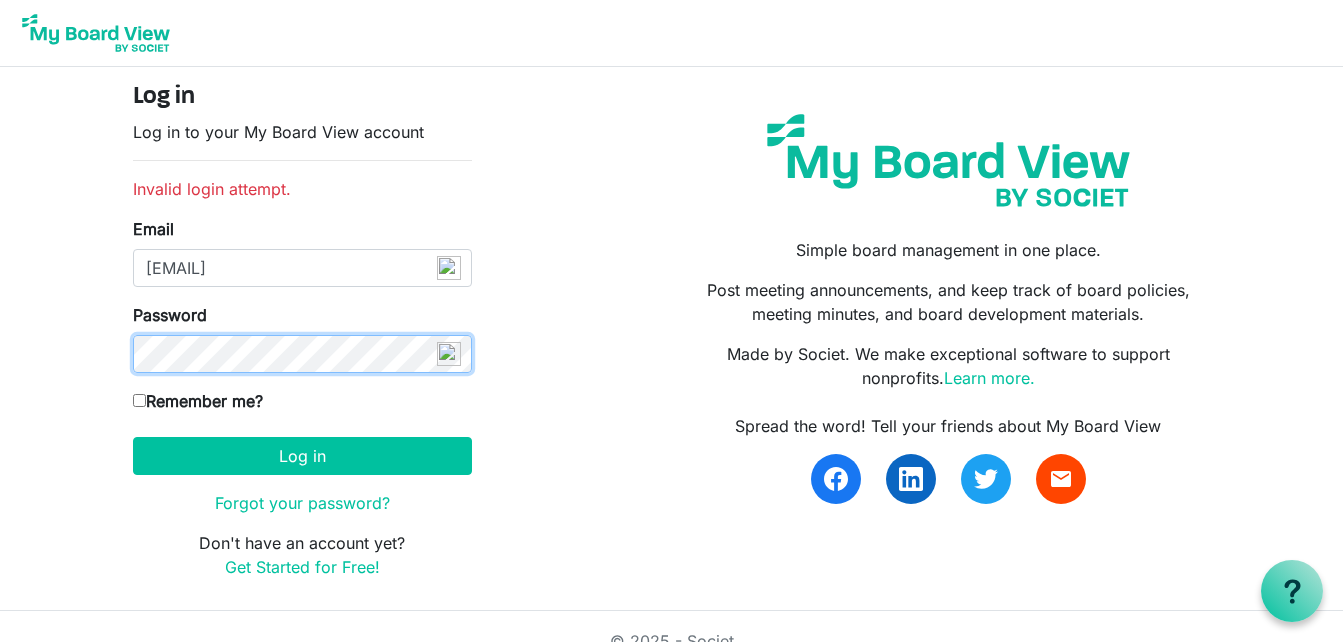 click on "Log in" at bounding box center (302, 456) 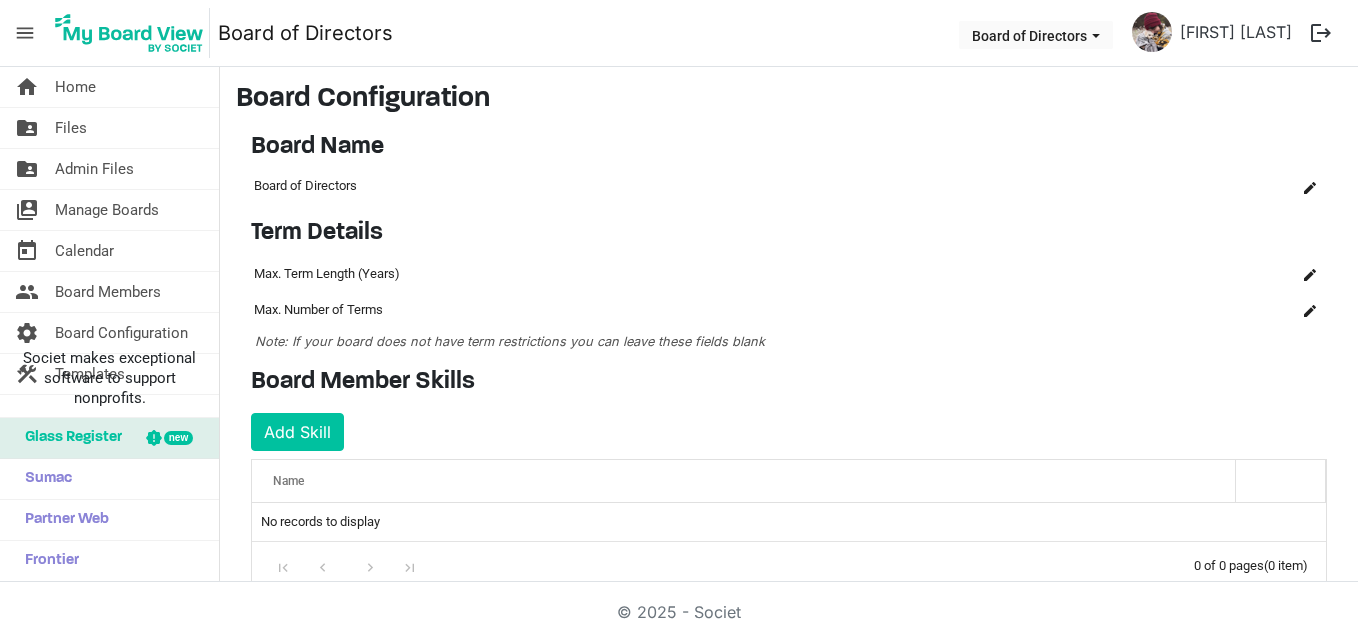 scroll, scrollTop: 0, scrollLeft: 0, axis: both 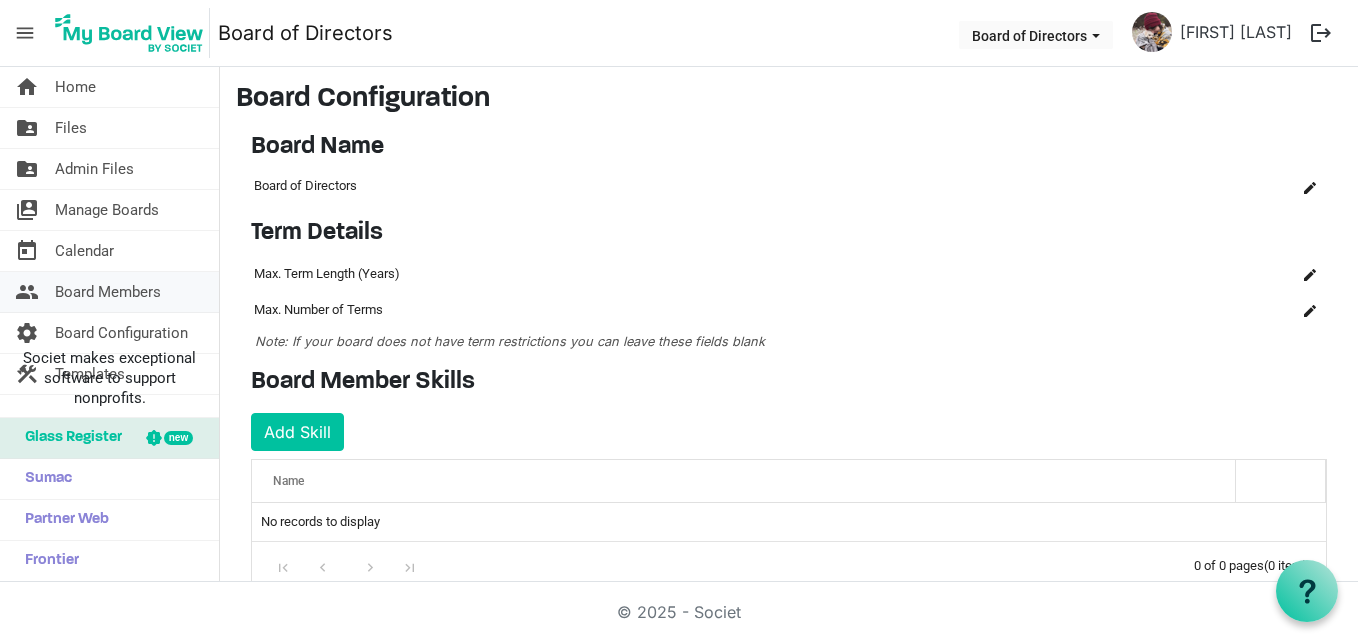 click on "Board Members" at bounding box center (108, 292) 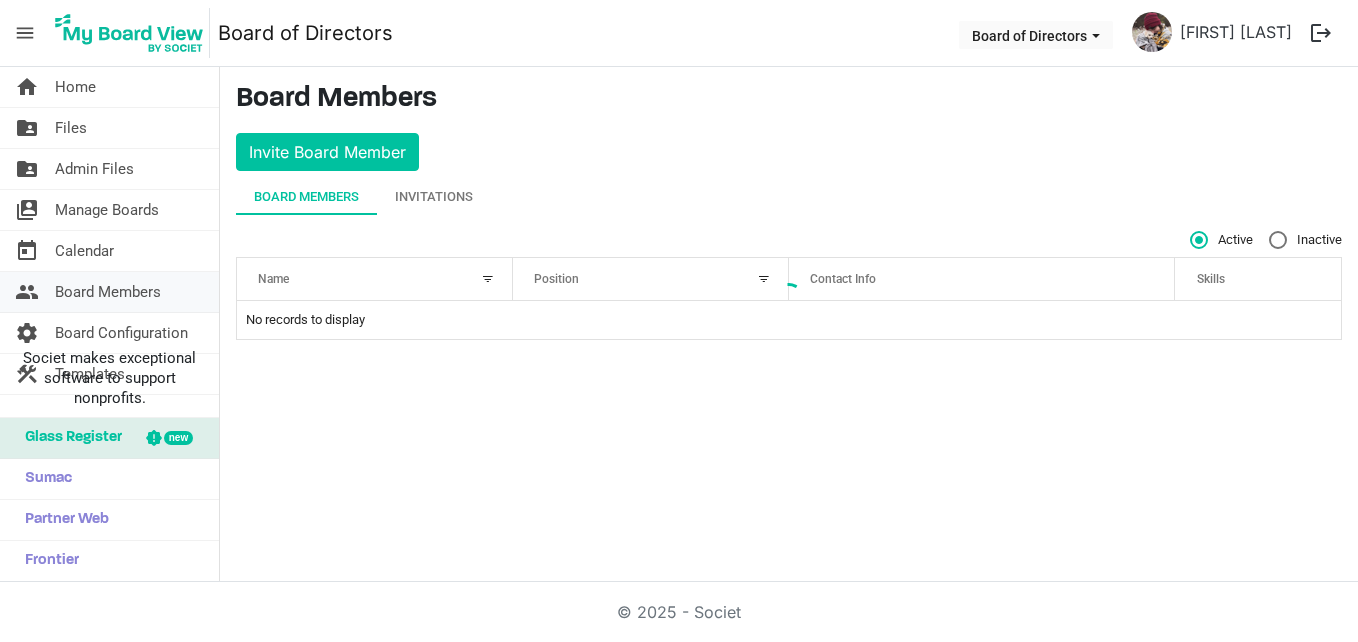 scroll, scrollTop: 0, scrollLeft: 0, axis: both 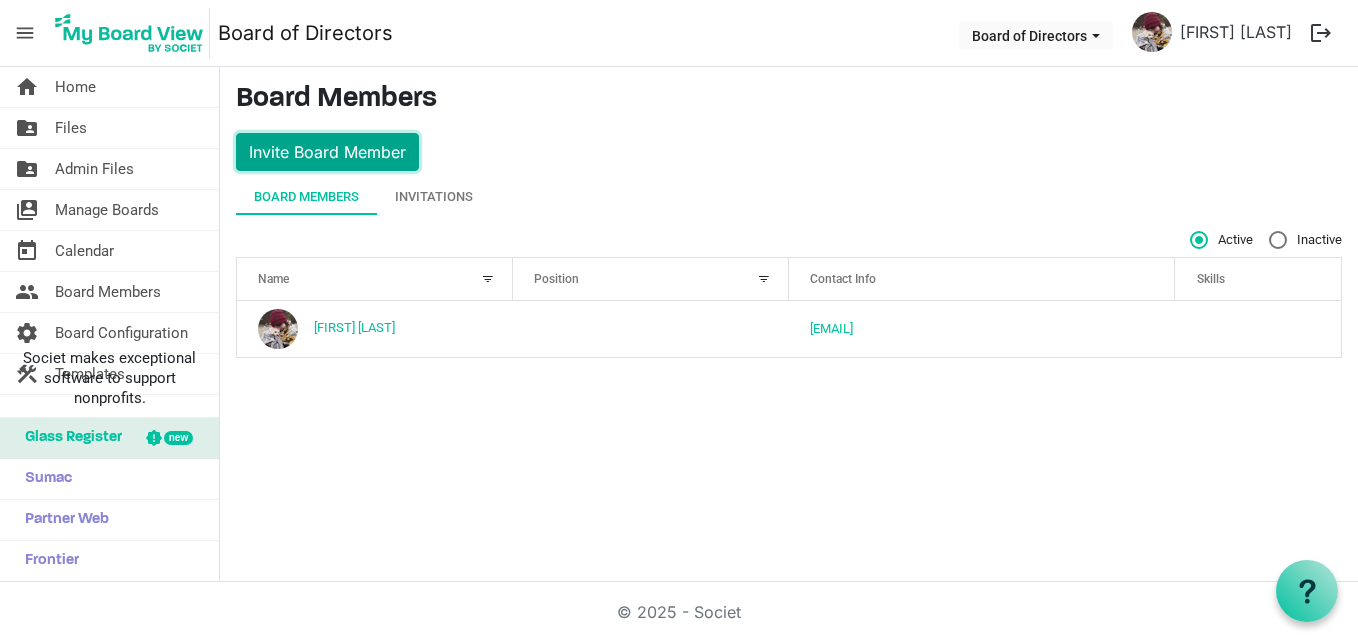 click on "Invite Board Member" at bounding box center [327, 152] 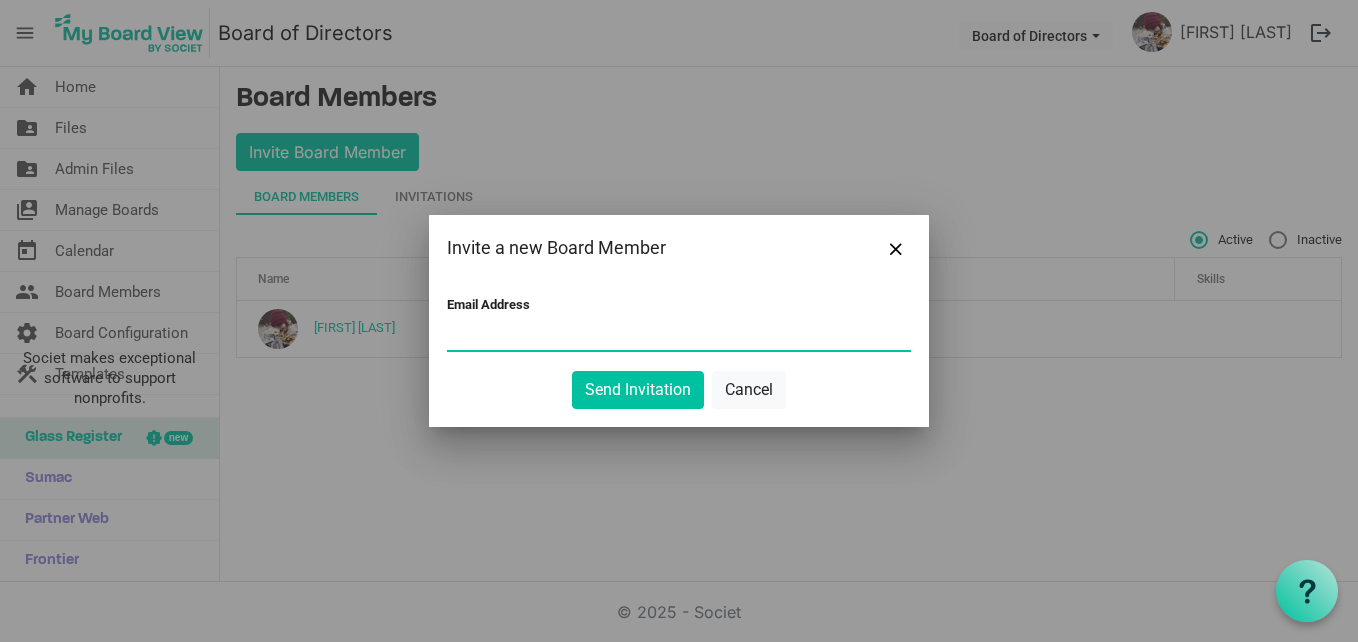 paste on "audra@hrideahub.com" 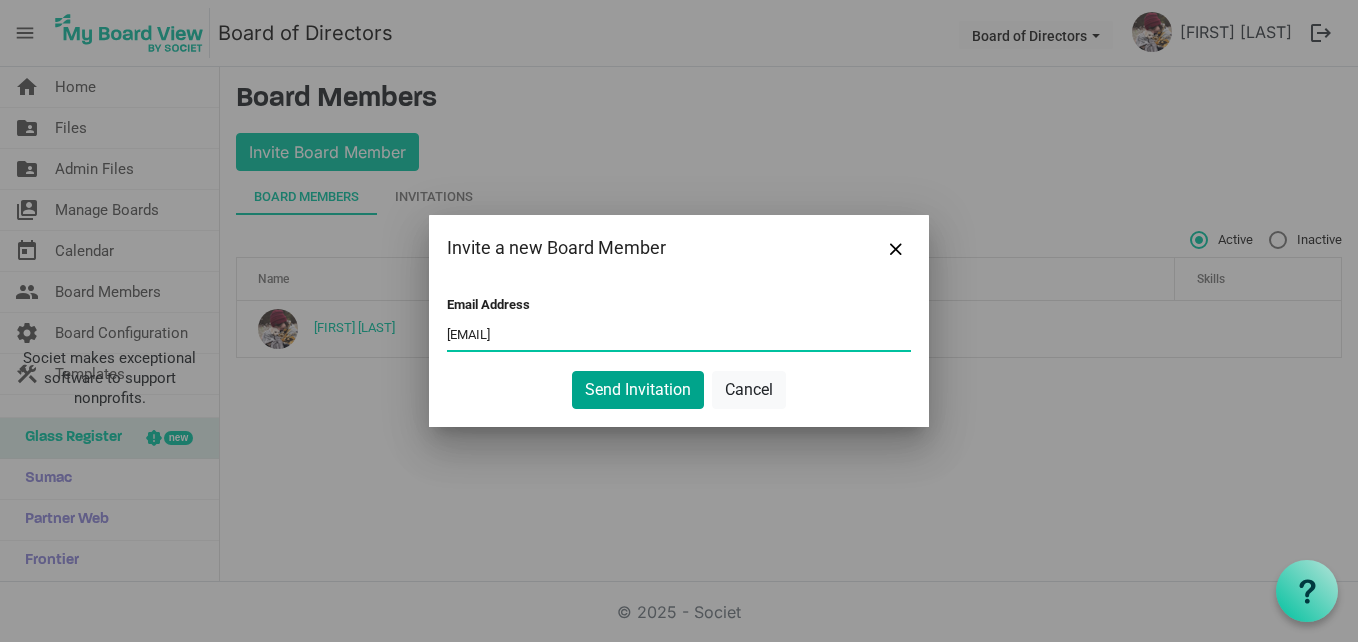 type on "audra@hrideahub.com" 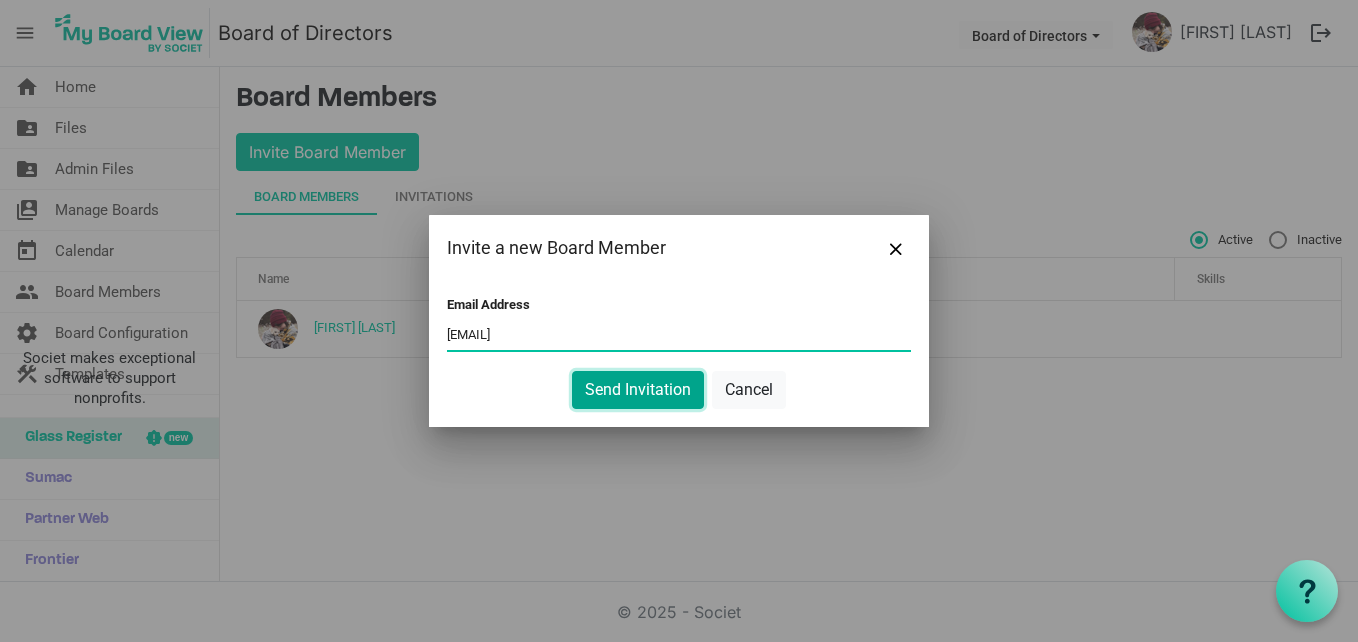 click on "Send Invitation" at bounding box center (638, 390) 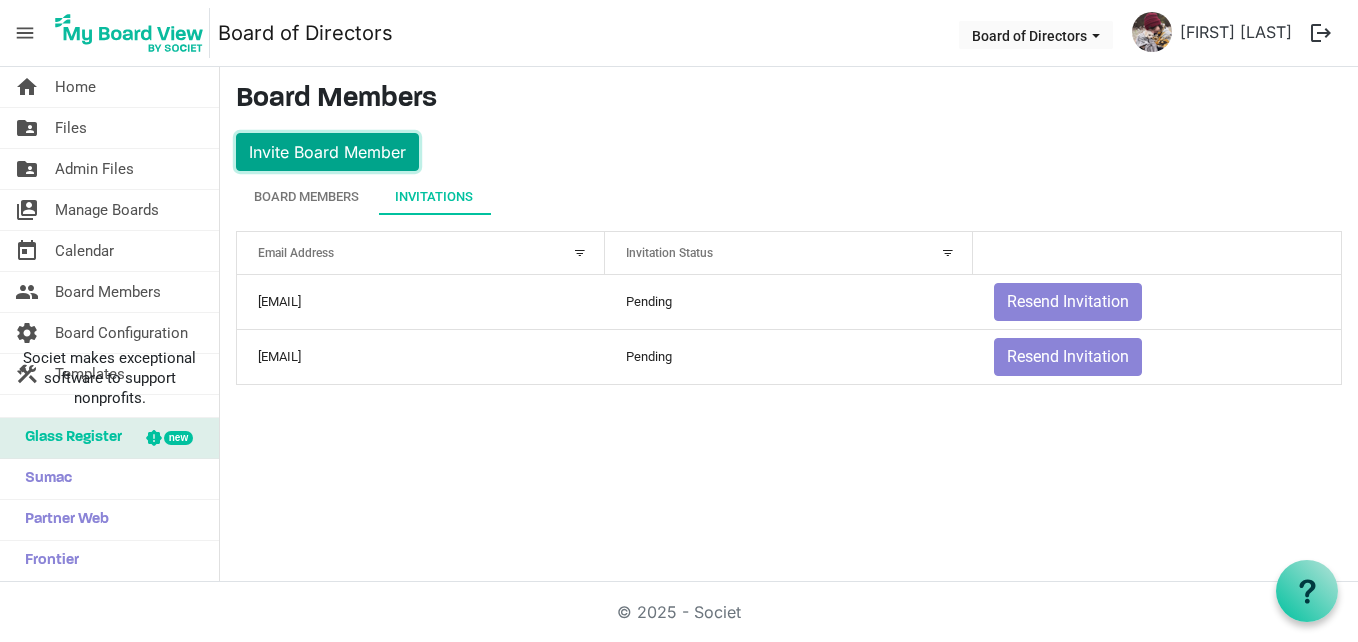 click on "Invite Board Member" at bounding box center (327, 152) 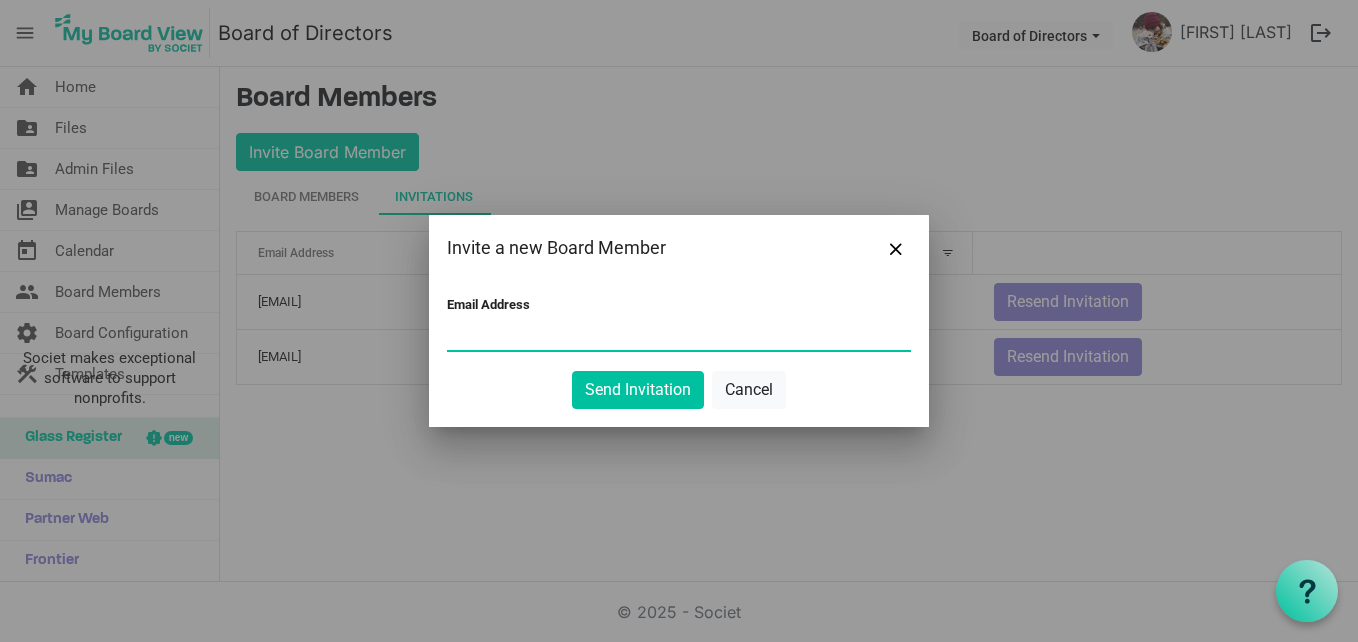 paste on "[USERNAME]@[DOMAIN]" 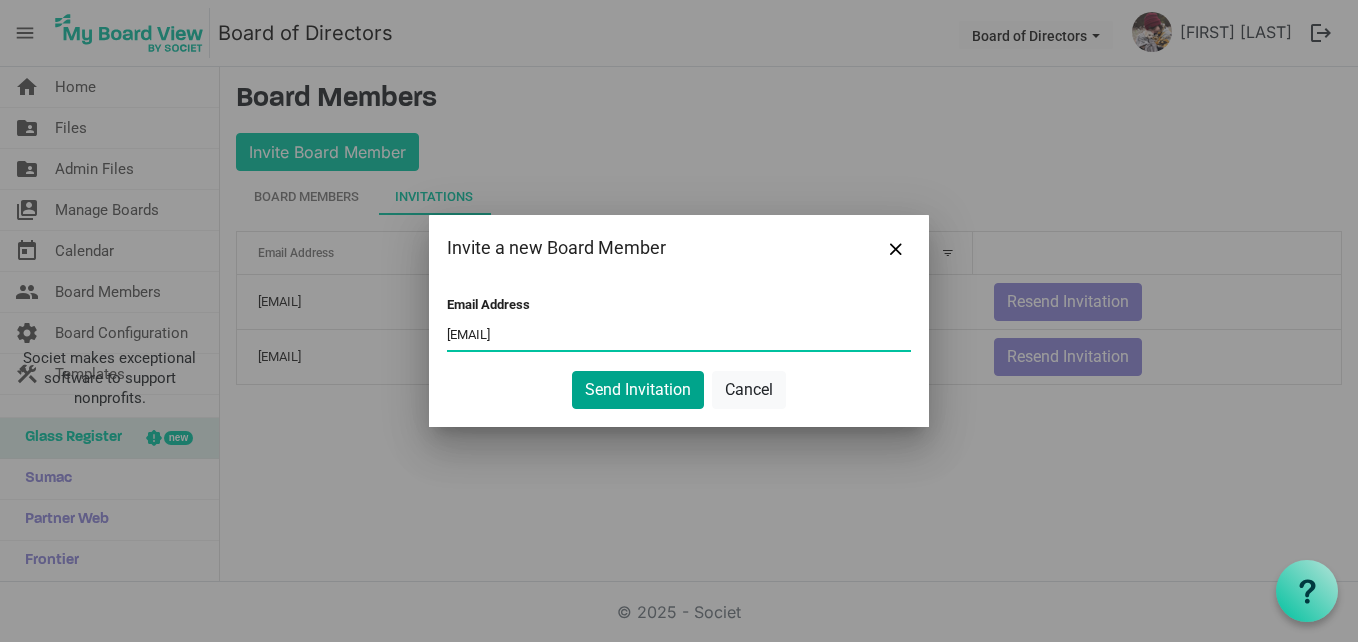 type on "[EMAIL]" 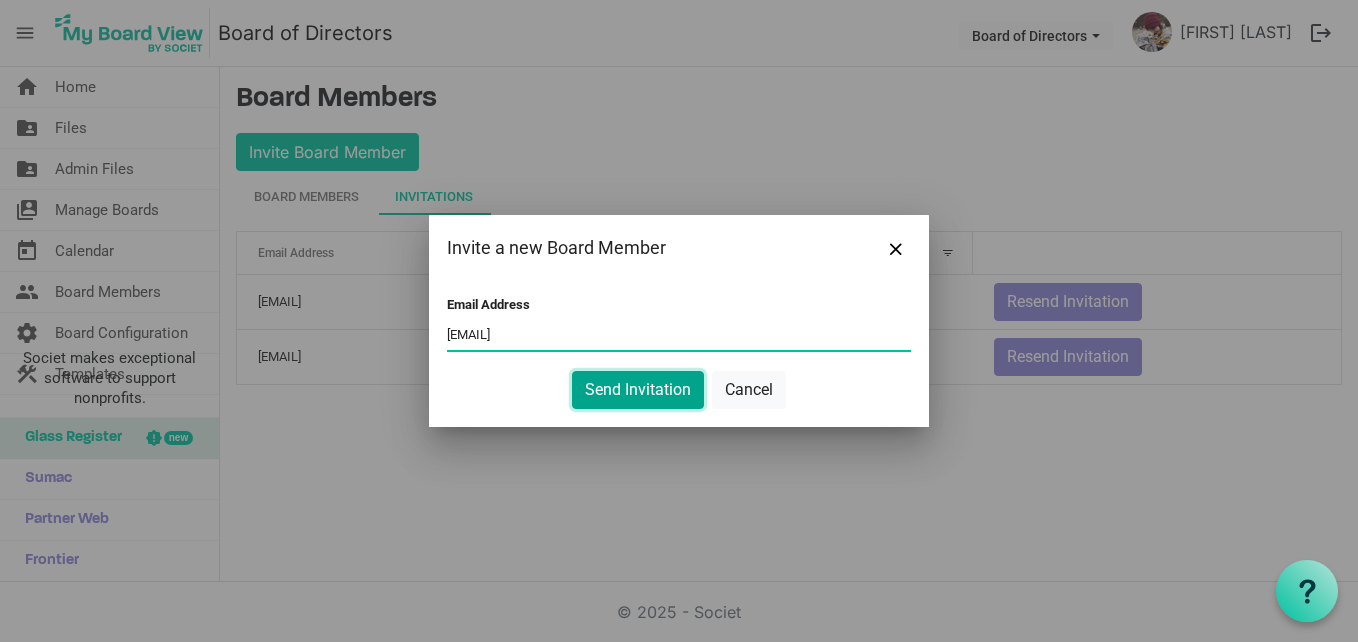 click on "Send Invitation" at bounding box center [638, 390] 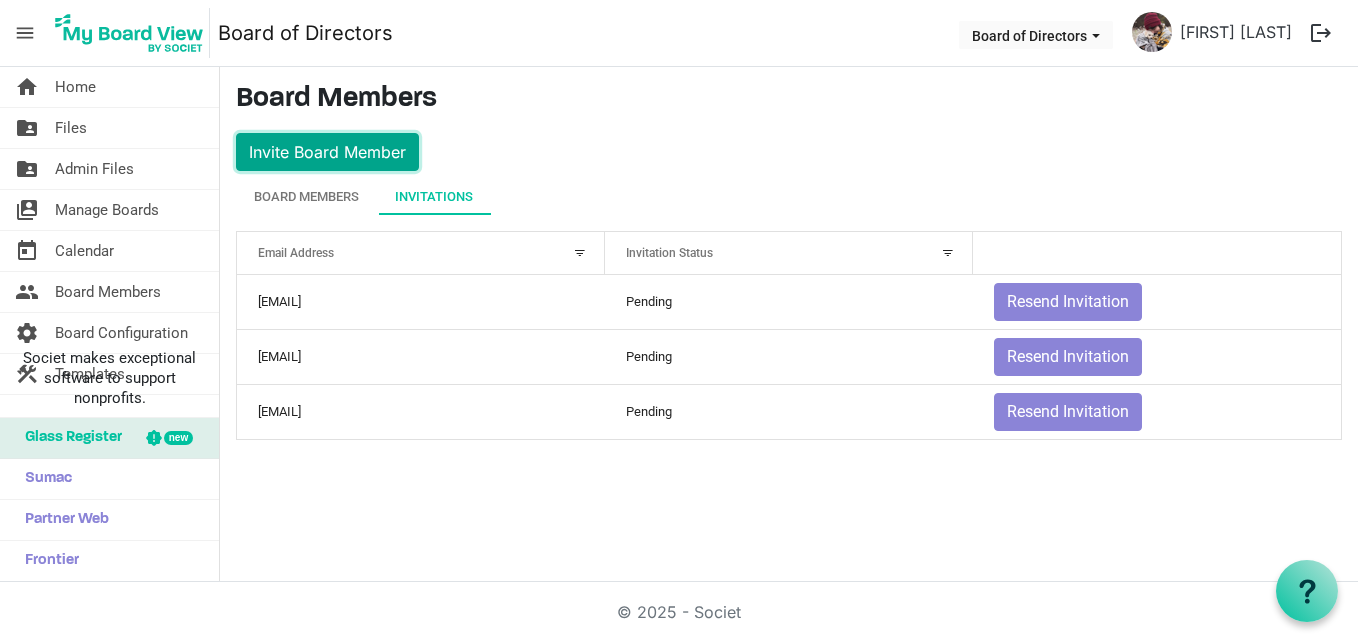 click on "Invite Board Member" at bounding box center (327, 152) 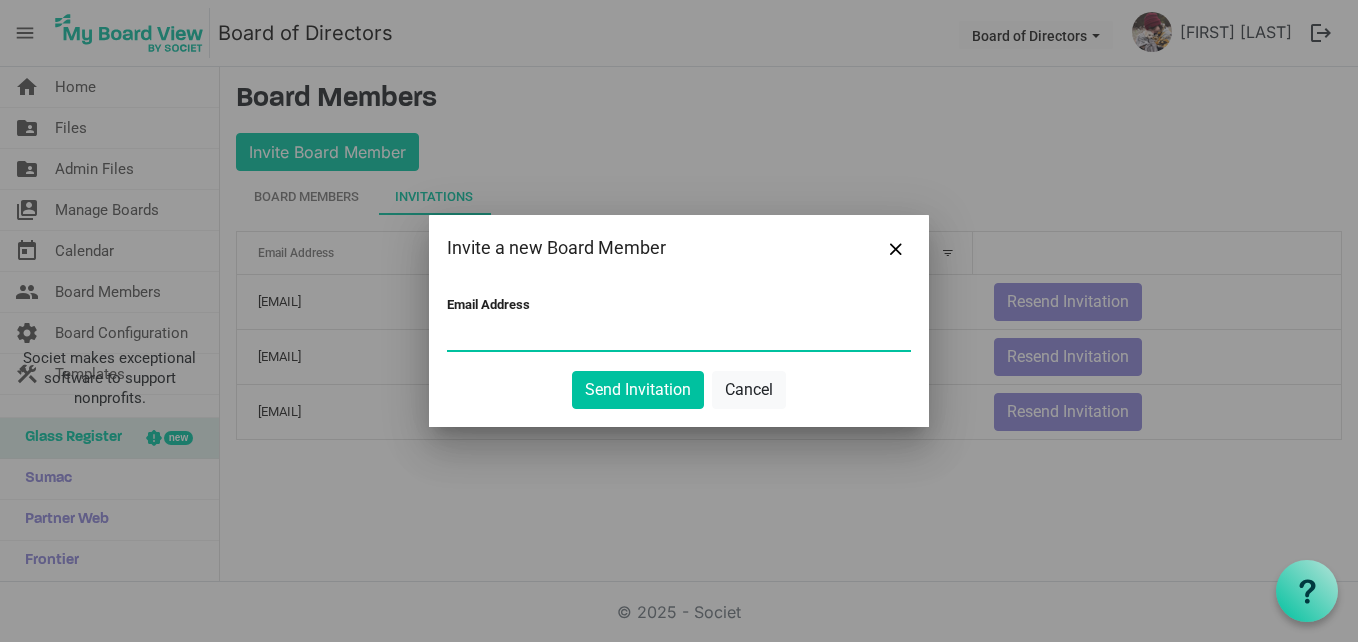 paste on "[EMAIL]" 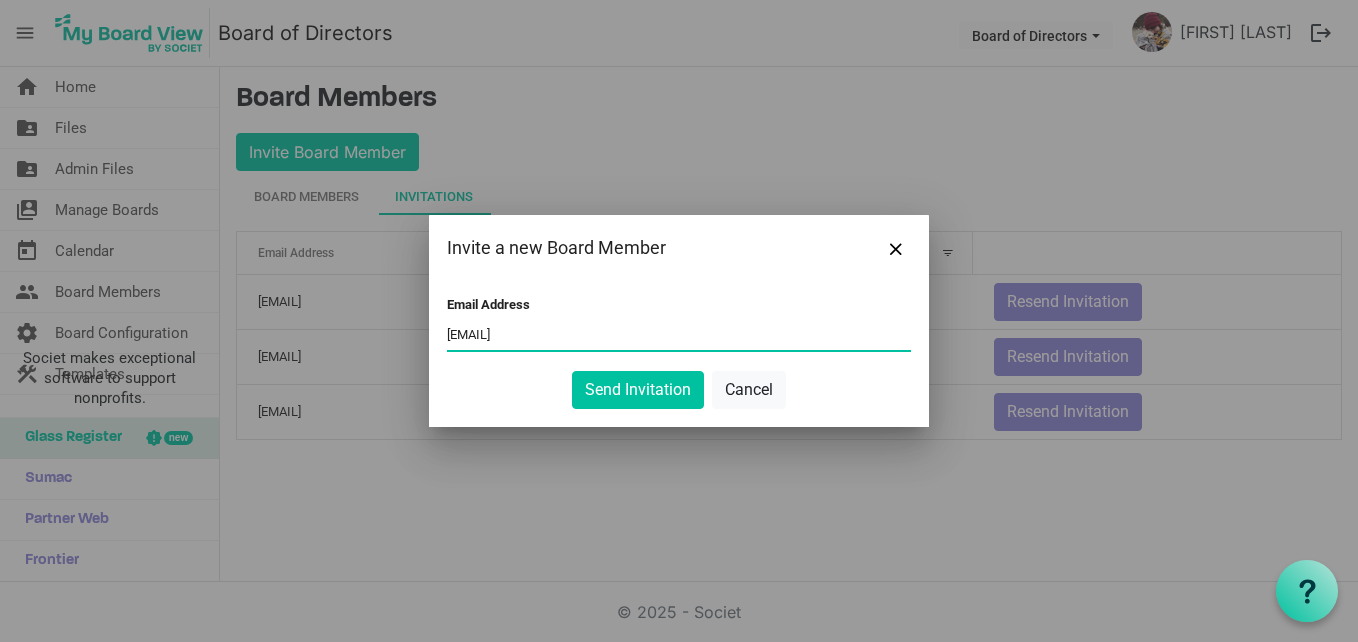 type on "[EMAIL]" 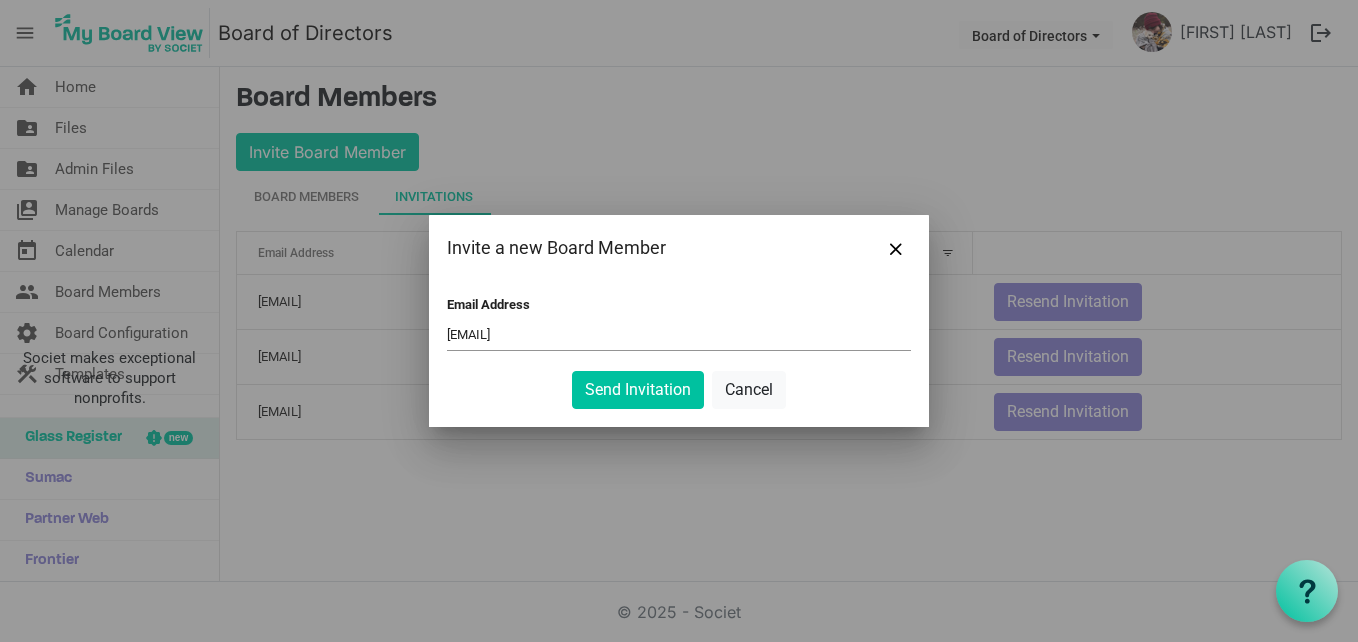 click on "Email Address
heather@imperialtheatre.ca
Send Invitation
Cancel" at bounding box center [679, 354] 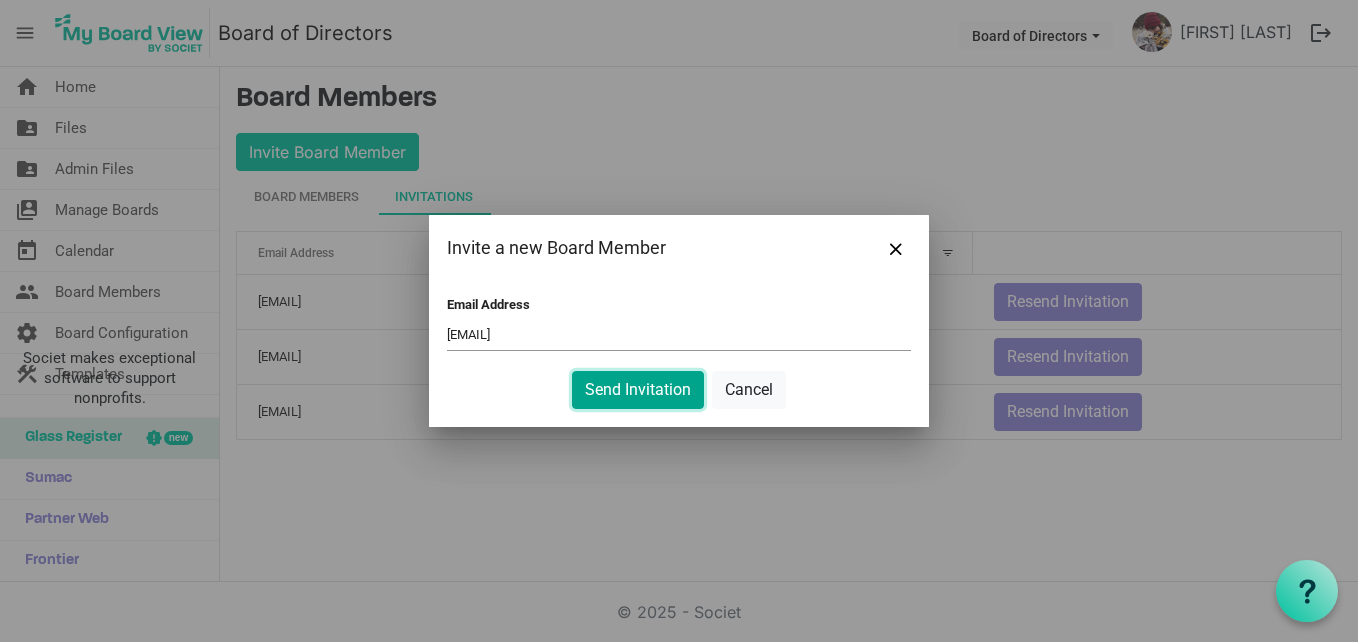 click on "Send Invitation" at bounding box center [638, 390] 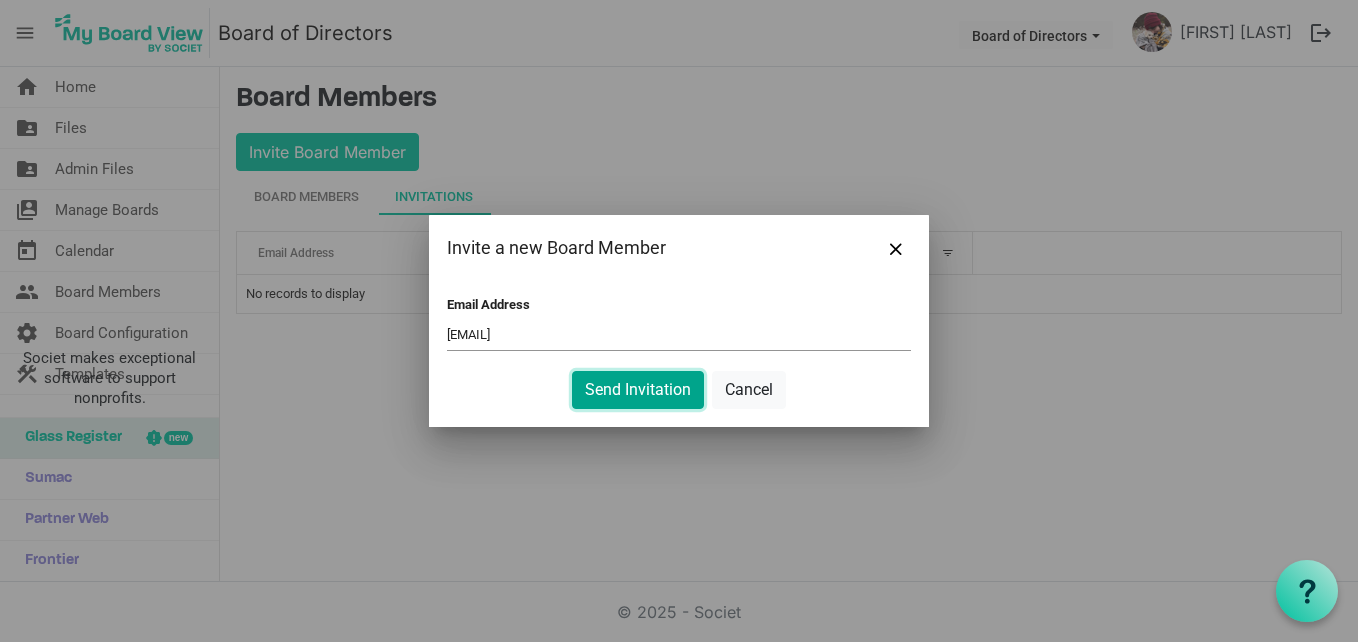 click on "Send Invitation" at bounding box center (638, 390) 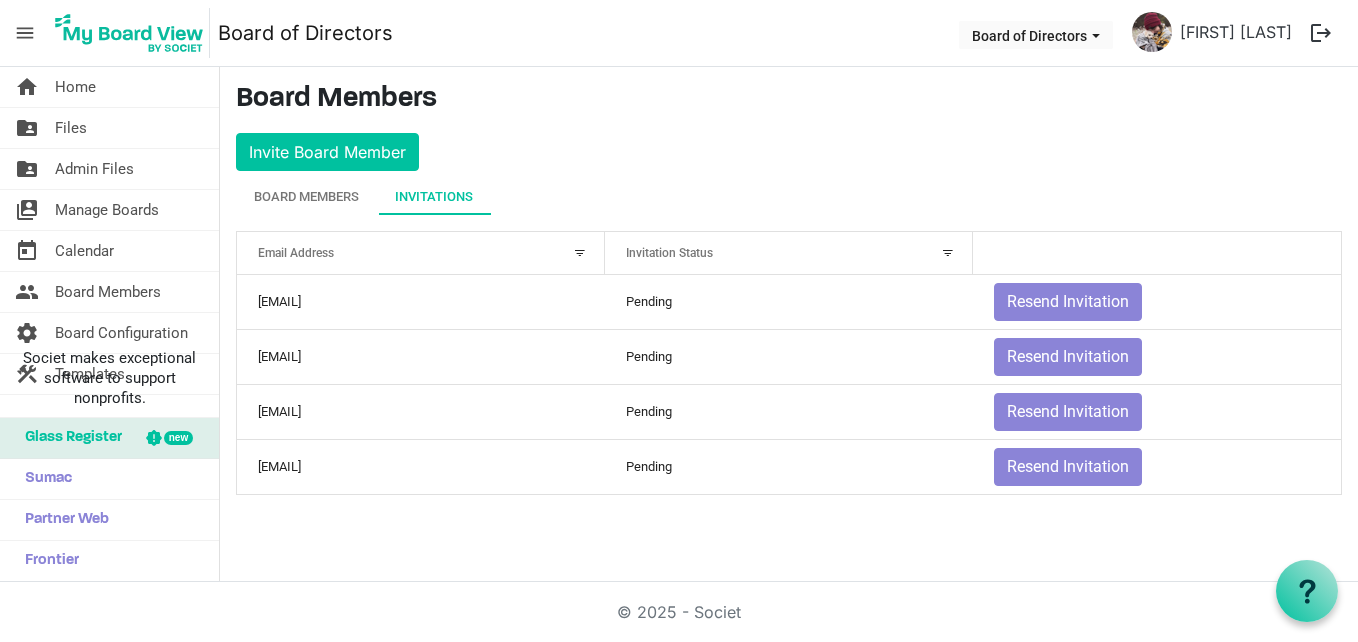 click on "Board Members
Invite Board Member
Board Members Invitations
Active
Inactive
Name Position Contact Info Skills board-members-grid_header_table Jacquelyn Miccolis info@creativecommunityimpact.ca
Email Address Invitation Status InviteGrid_header_table alan_pippy88@hotmail.com Pending Resend Invitation audra@hrideahub.com Pending Resend Invitation robertjhowlett@outlook.com Pending Resend Invitation heather@imperialtheatre.ca Pending Resend Invitation" at bounding box center [789, 297] 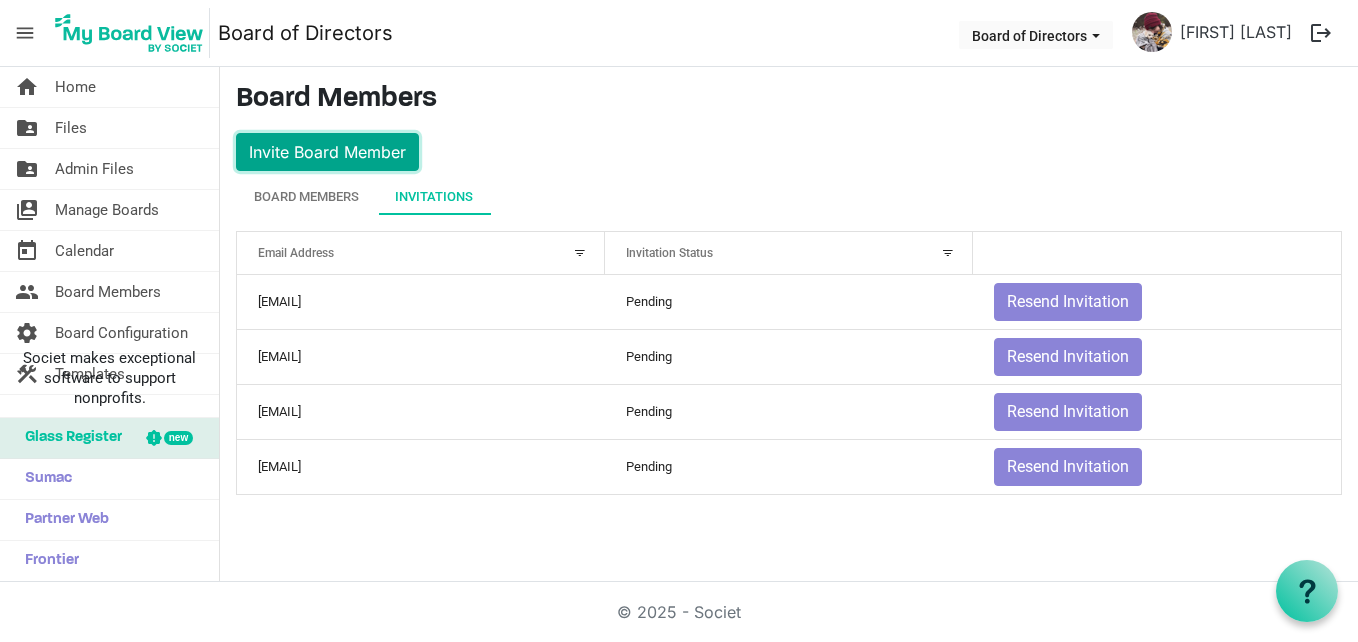 click on "Invite Board Member" at bounding box center (327, 152) 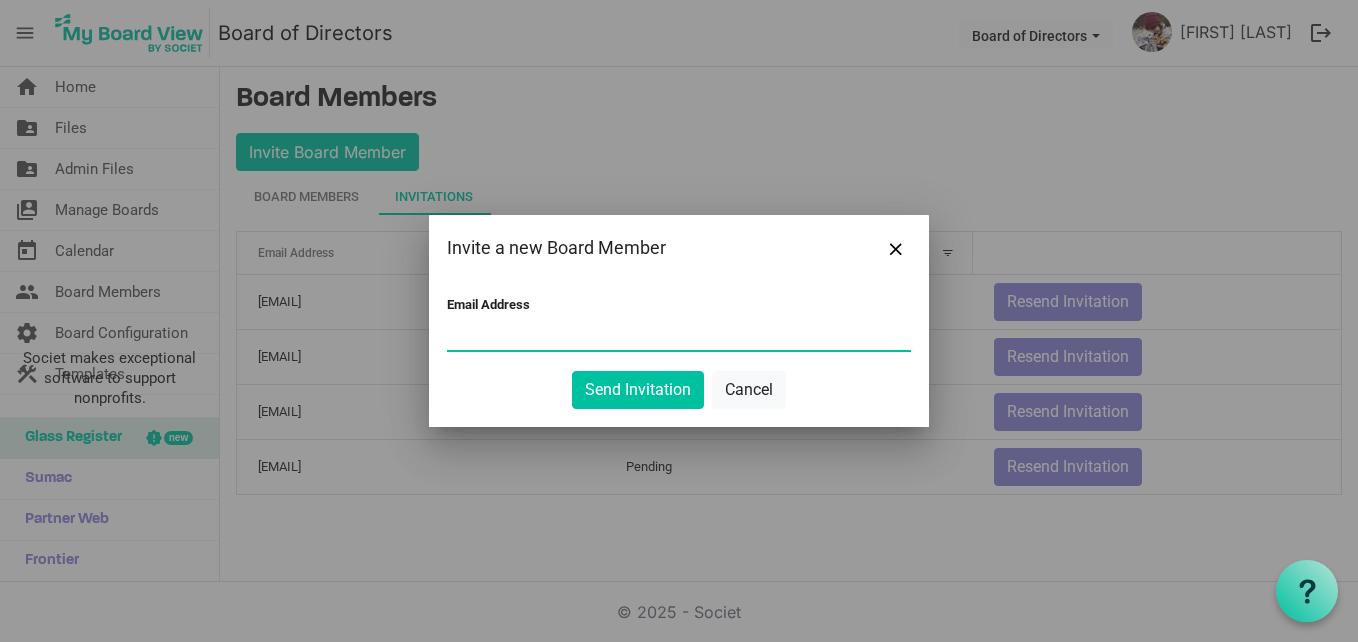 paste on "Colleensmall13@gmail.com" 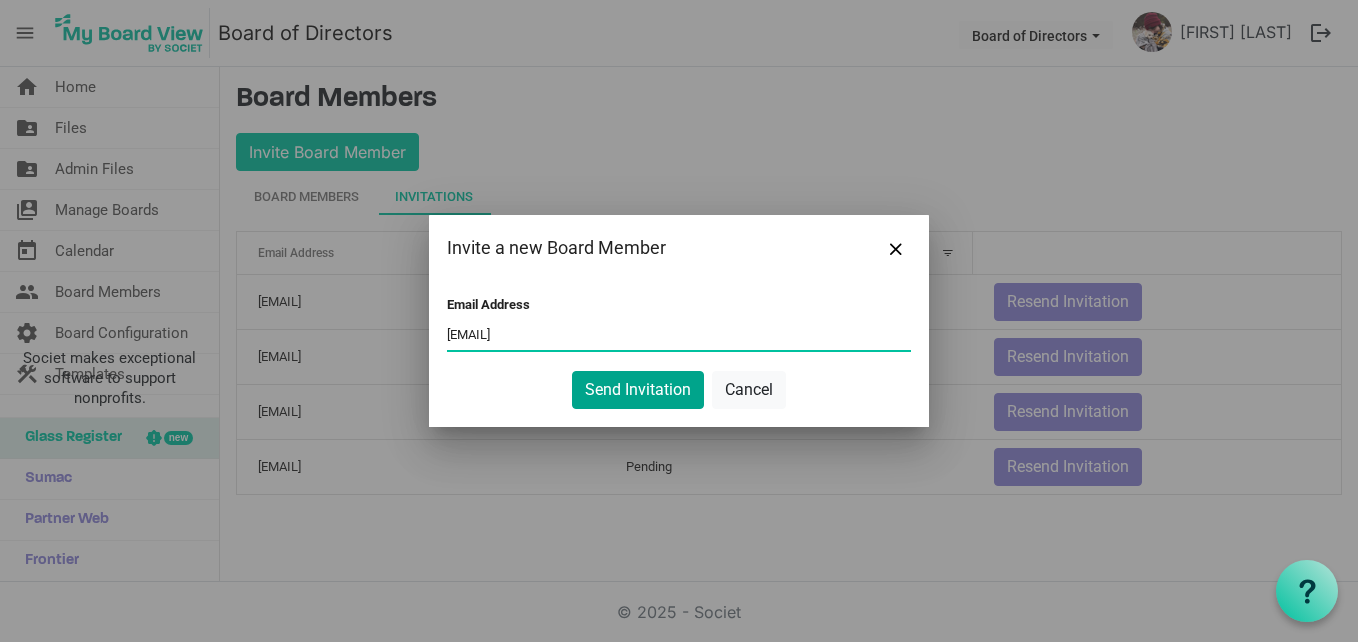 type on "Colleensmall13@gmail.com" 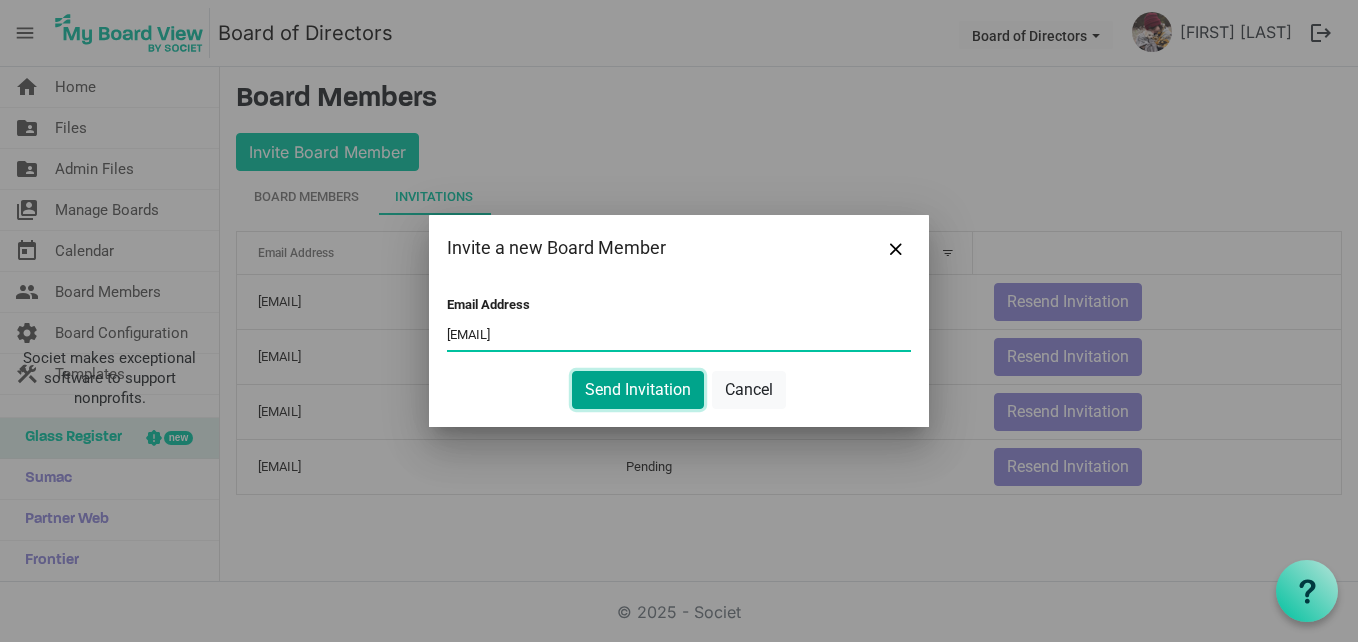 click on "Send Invitation" at bounding box center [638, 390] 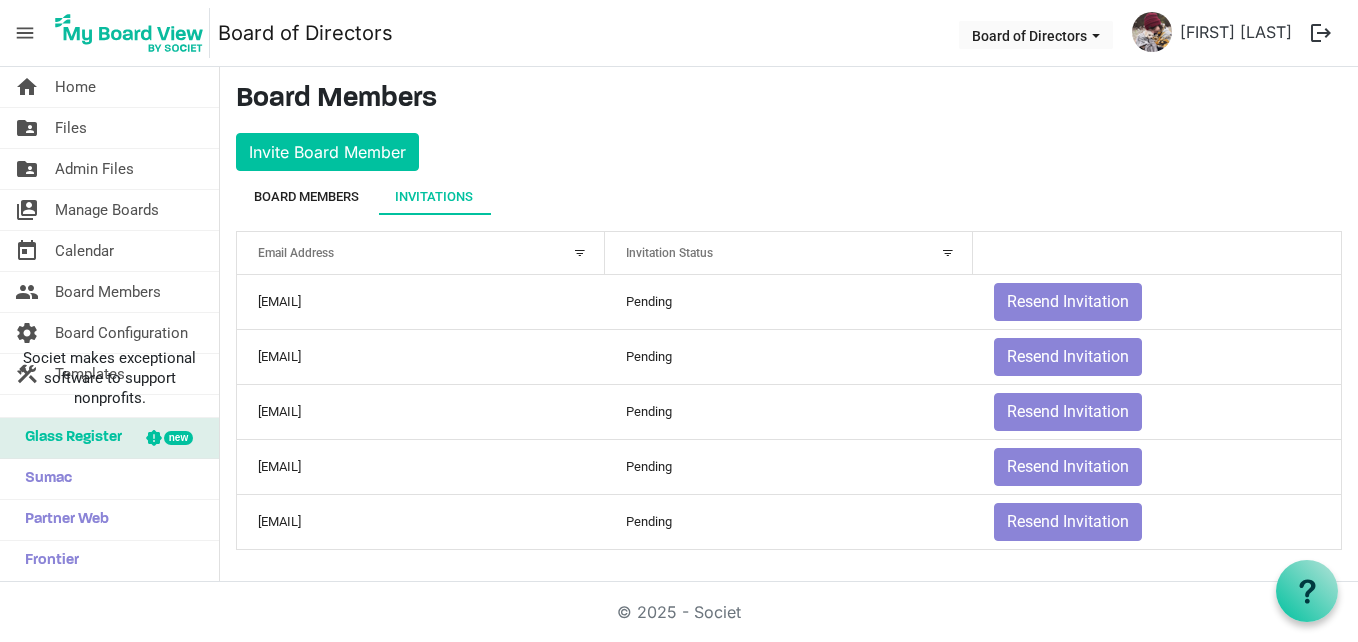 click on "Board Members" at bounding box center [306, 197] 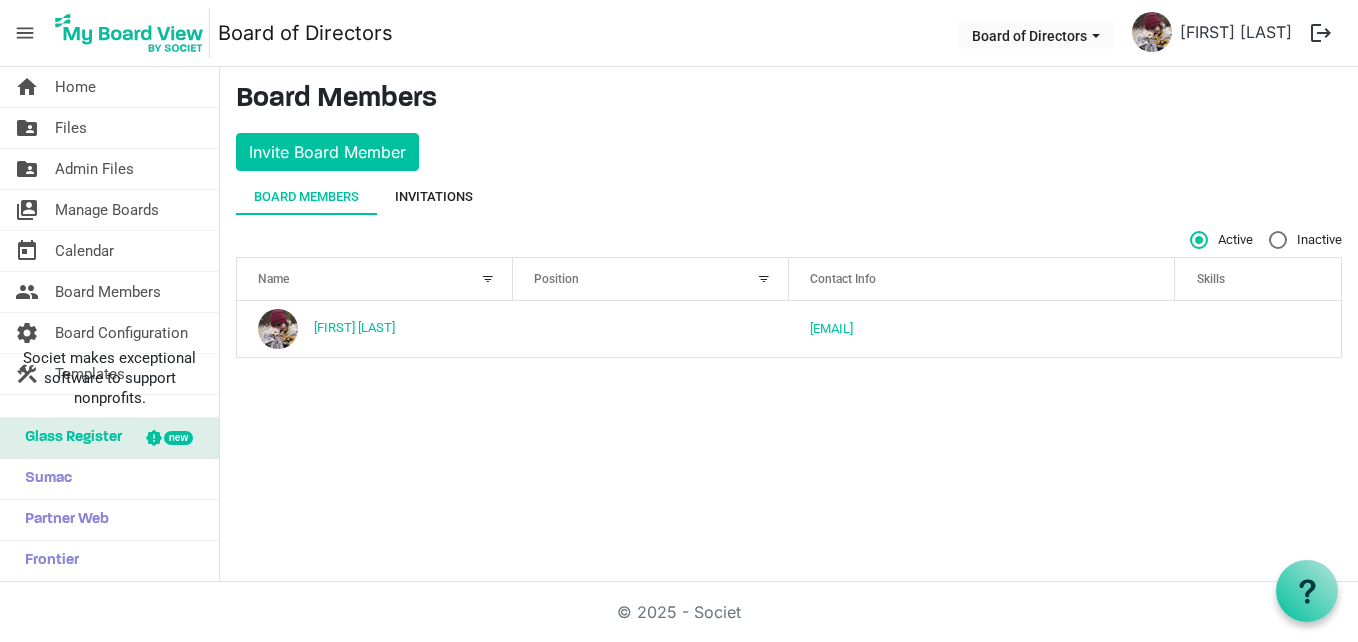 click on "Invitations" at bounding box center [434, 197] 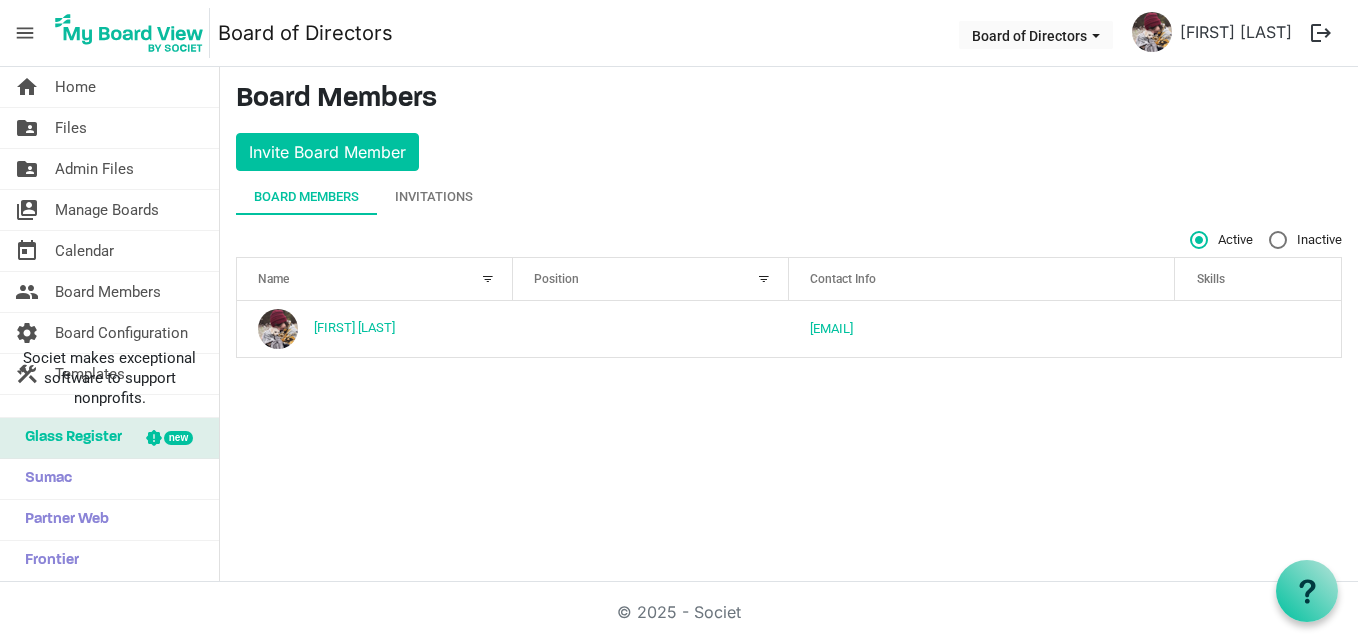 scroll, scrollTop: 0, scrollLeft: 0, axis: both 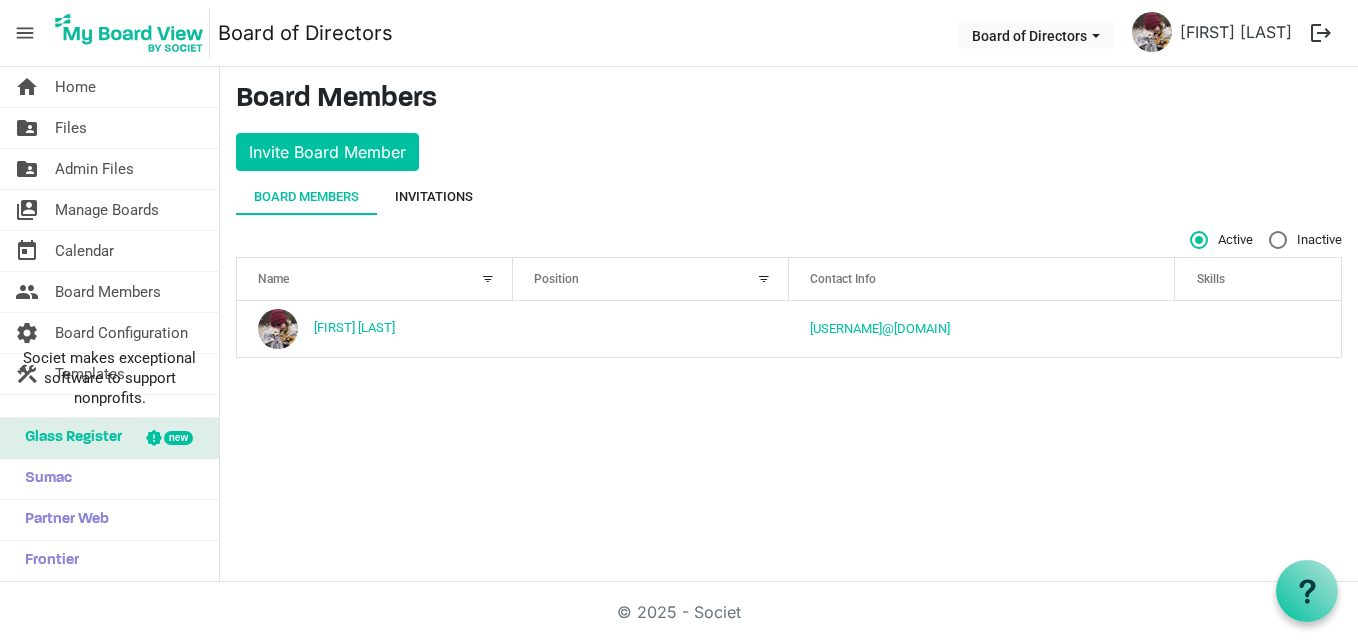 click on "Invitations" at bounding box center (434, 197) 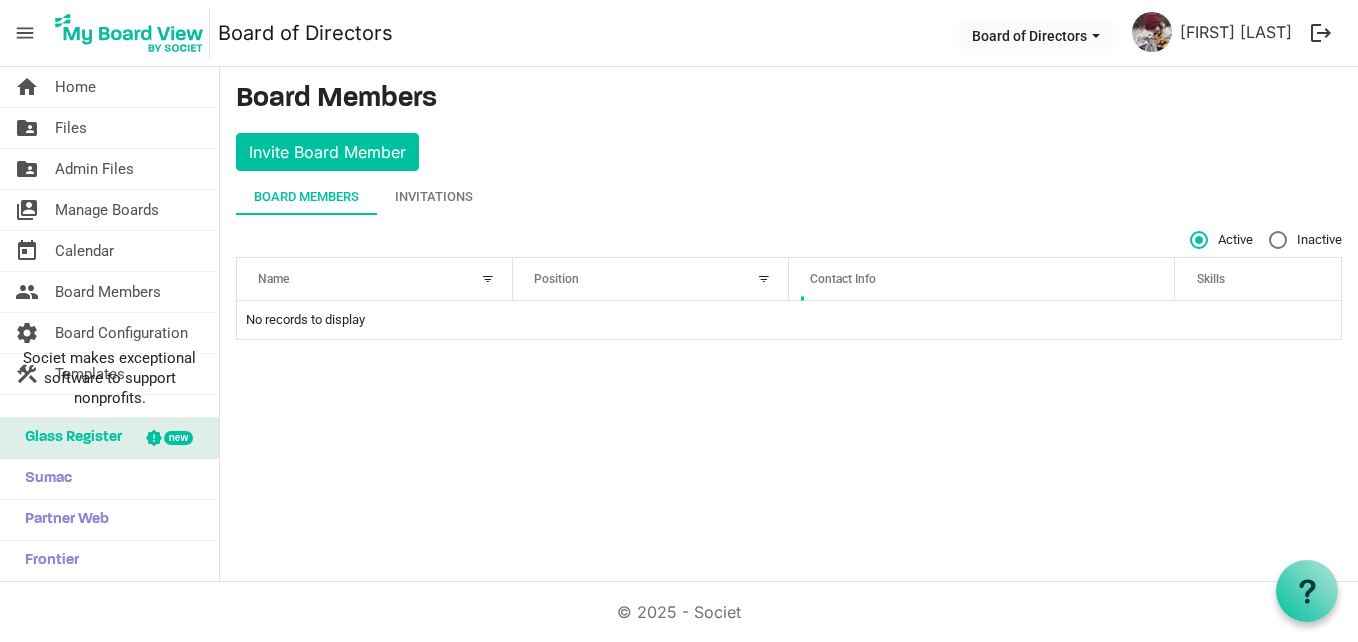 scroll, scrollTop: 0, scrollLeft: 0, axis: both 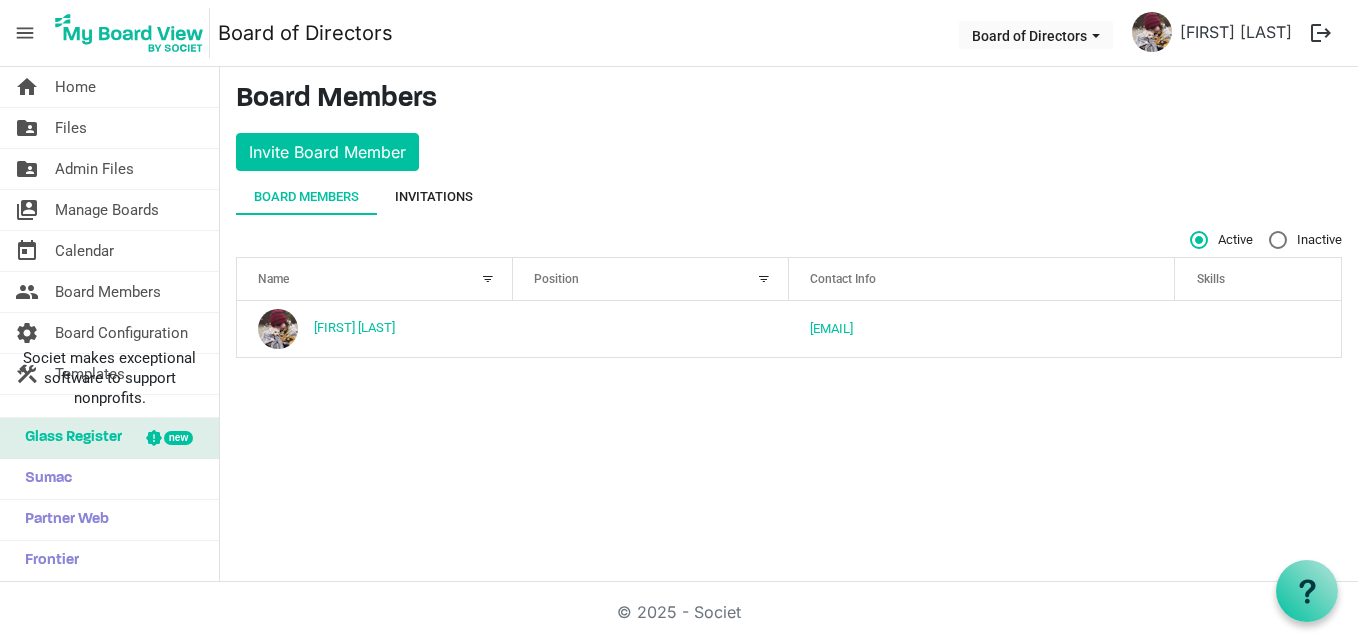 click on "Invitations" at bounding box center [434, 197] 